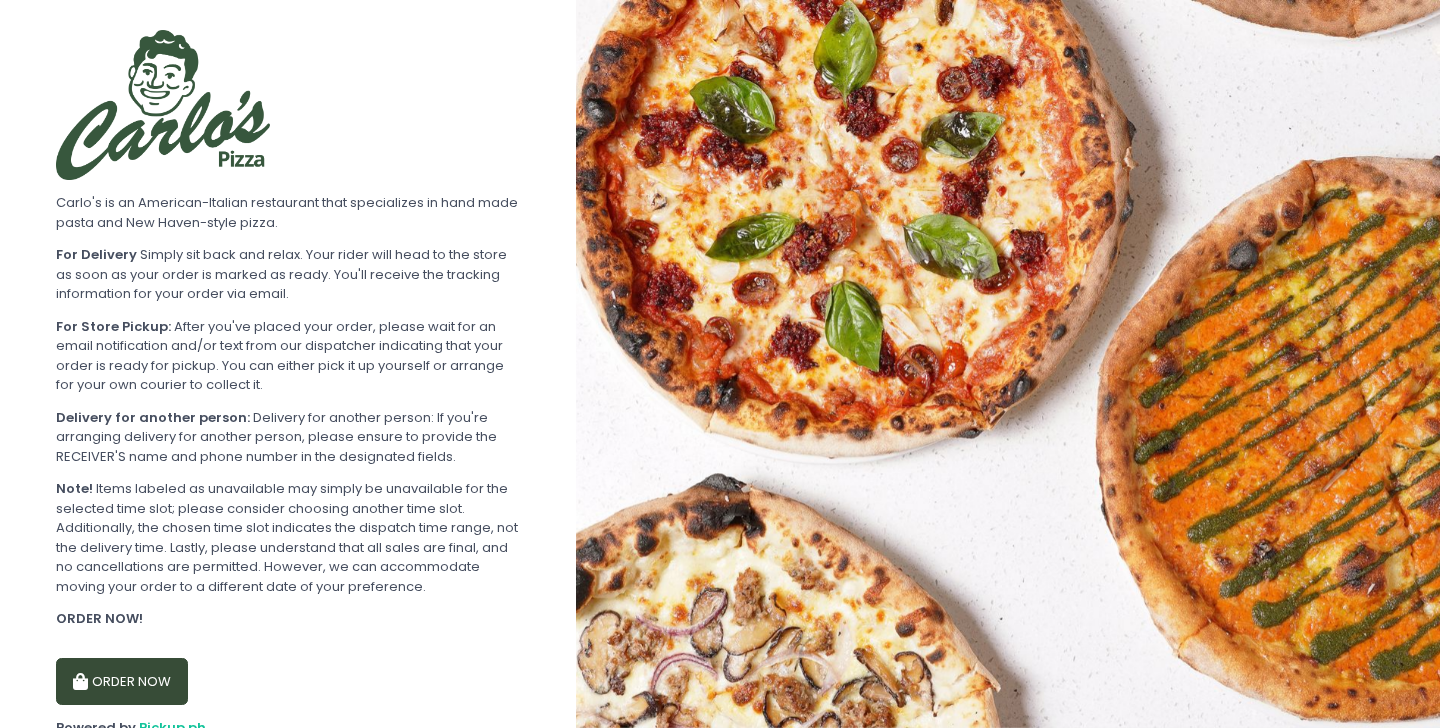 scroll, scrollTop: 0, scrollLeft: 0, axis: both 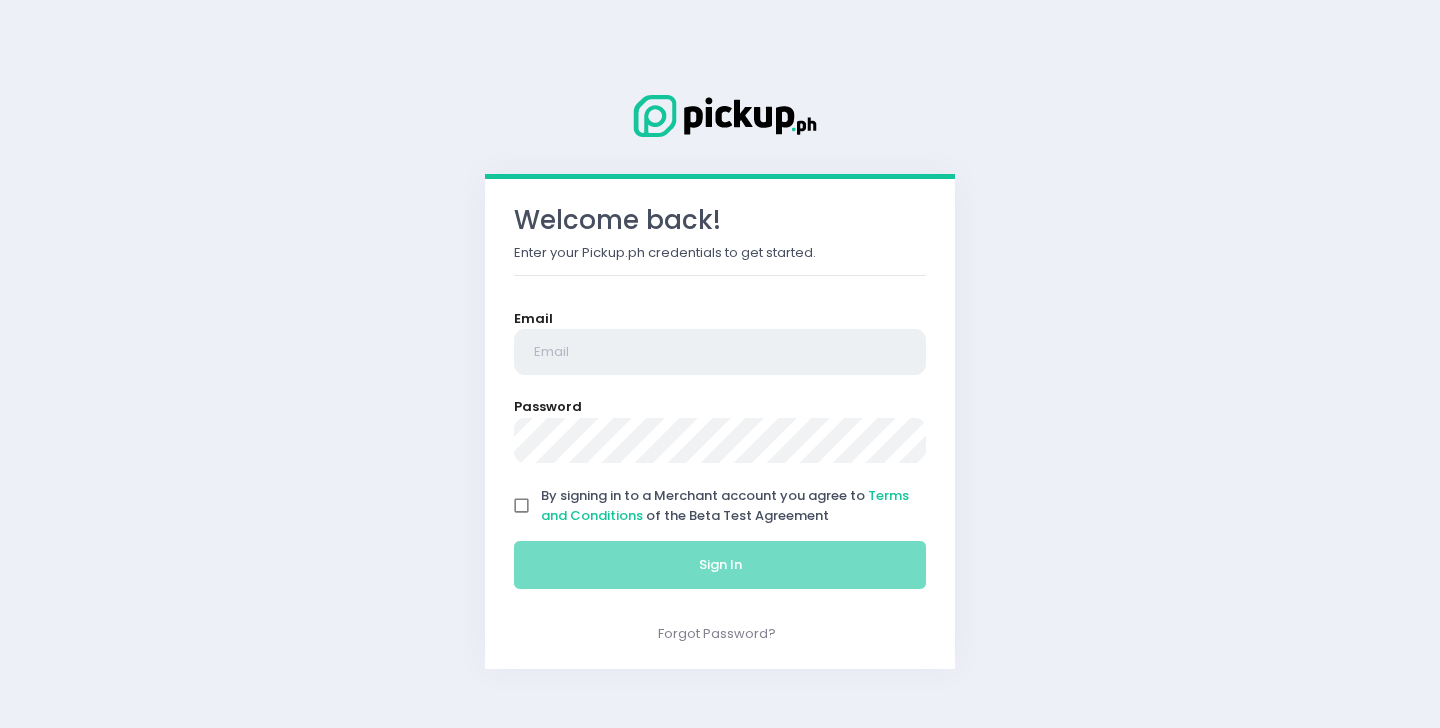 type on "[EMAIL]" 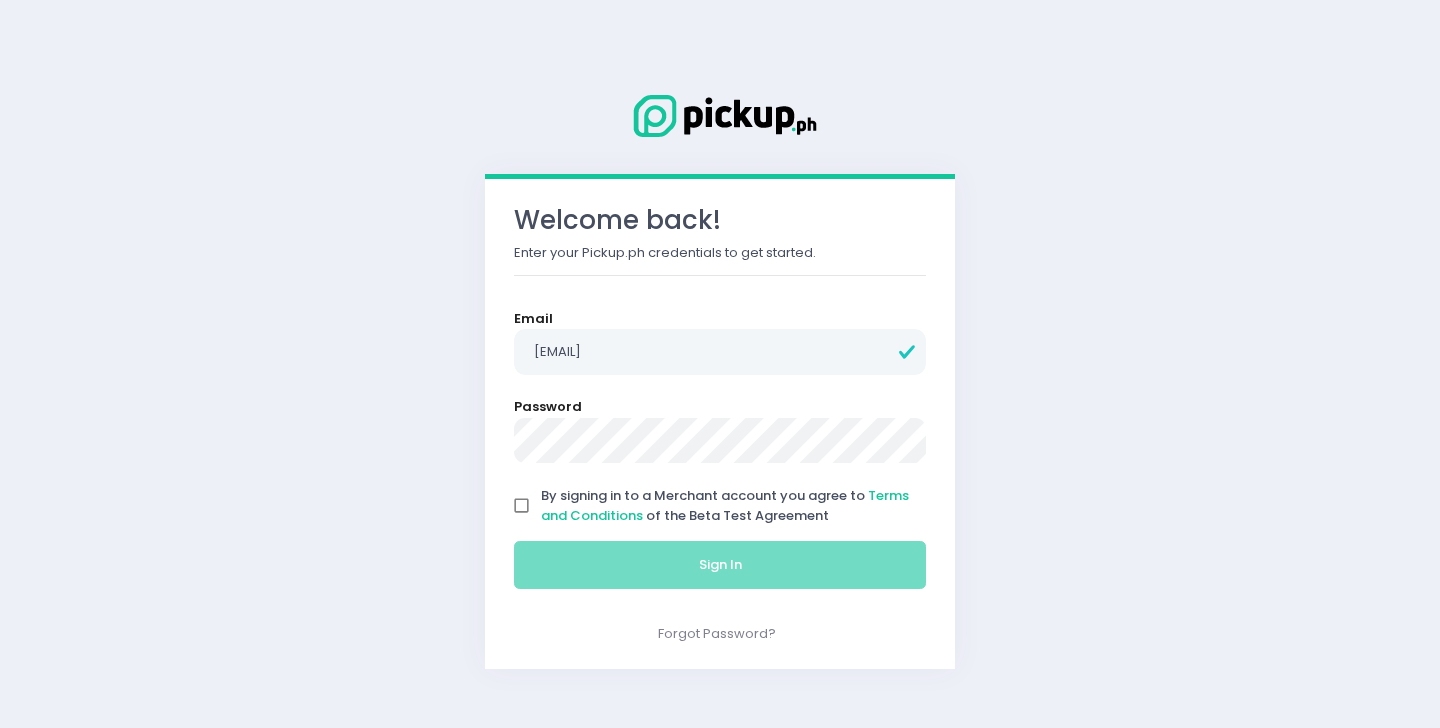 click on "By signing in to a Merchant account you agree to   Terms and Conditions   of the Beta Test Agreement" at bounding box center [522, 506] 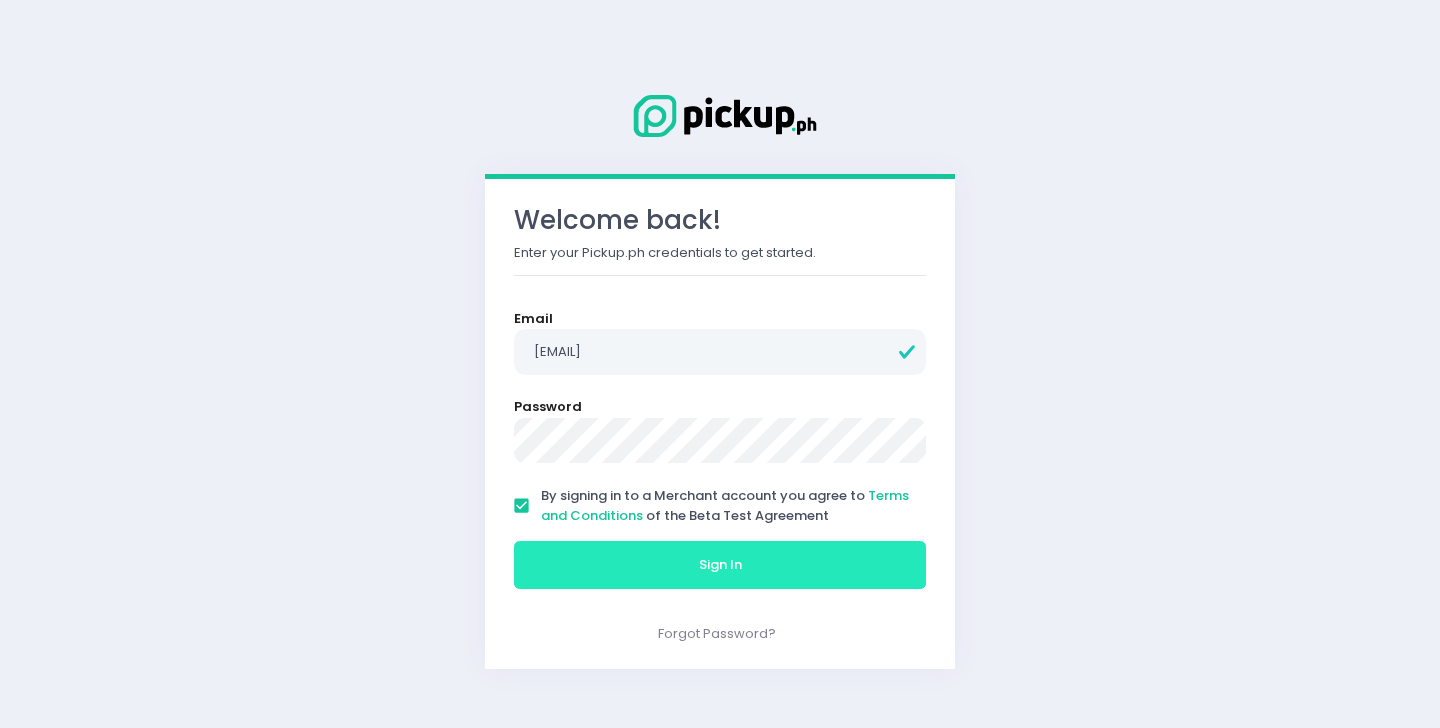 click on "Sign In" at bounding box center [720, 565] 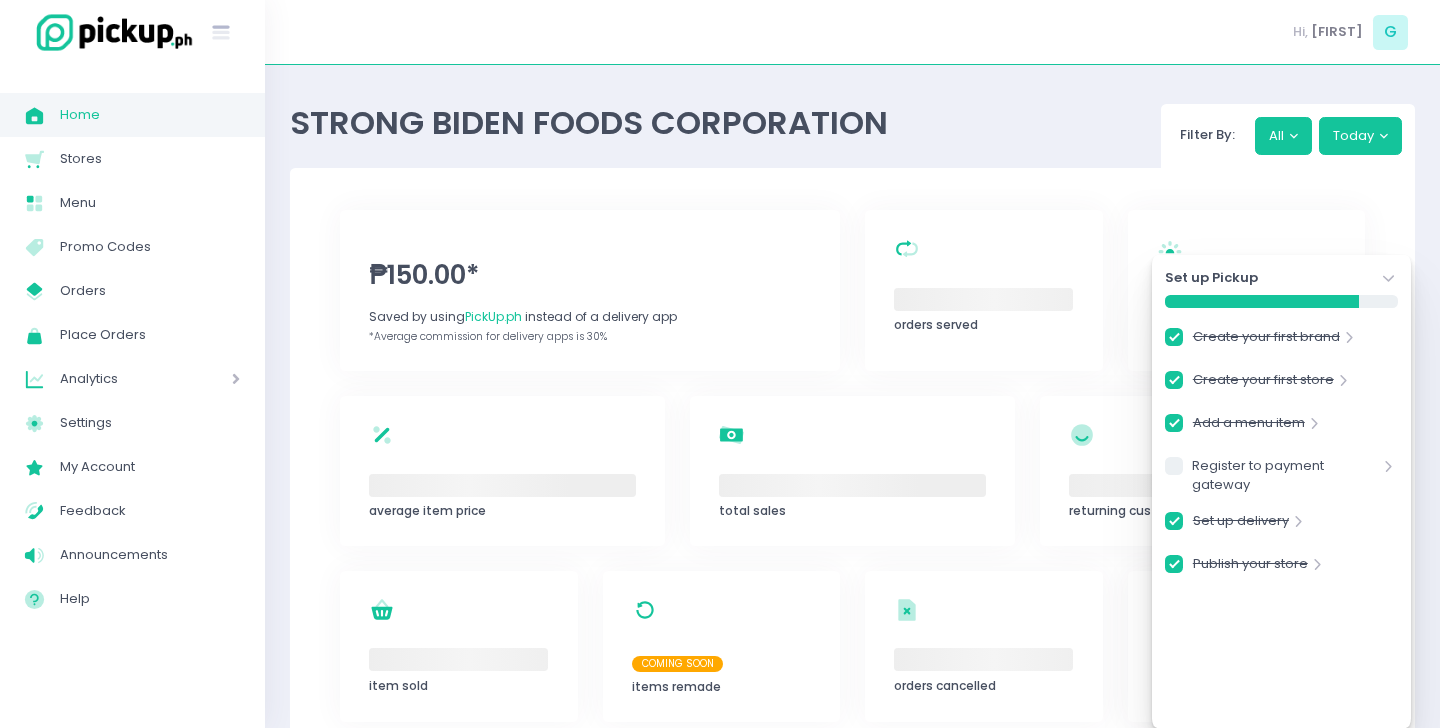 checkbox on "true" 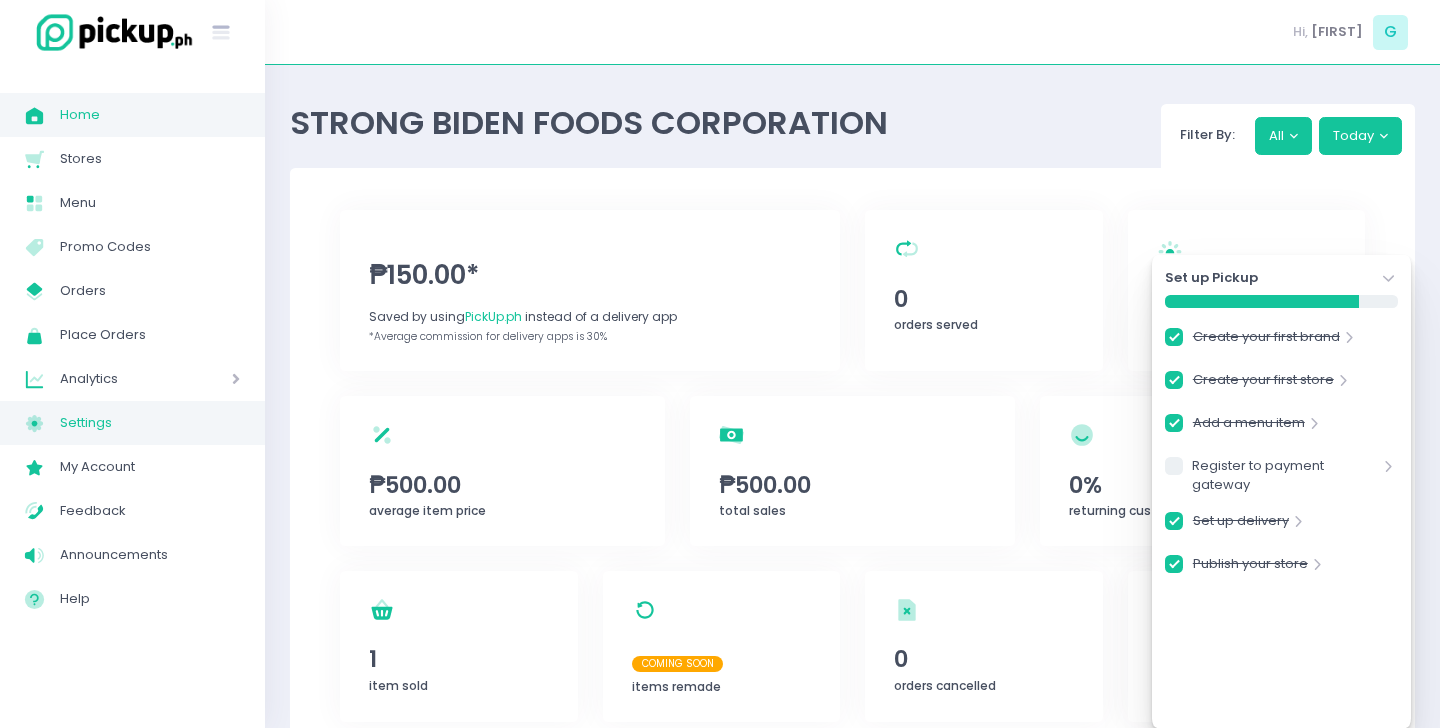 click on "Settings Created with Sketch. Settings" at bounding box center [132, 423] 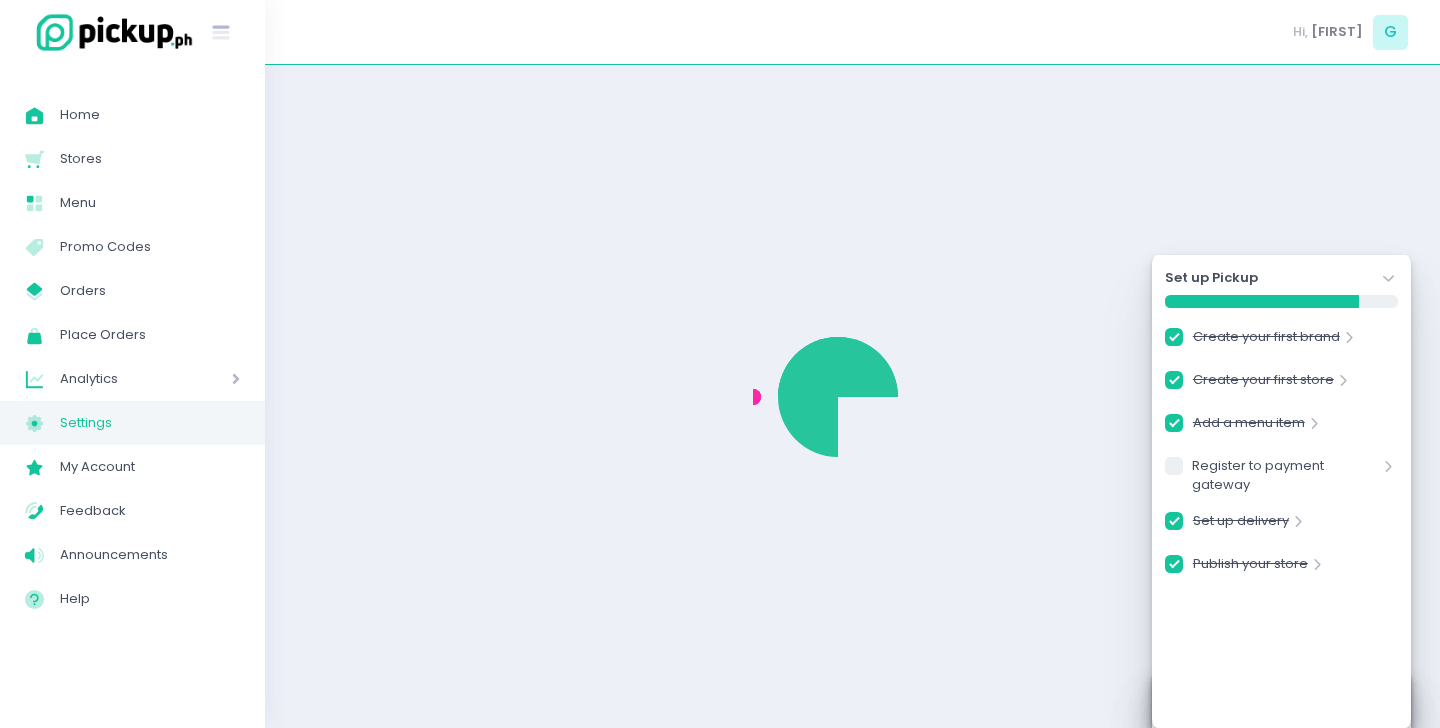 checkbox on "true" 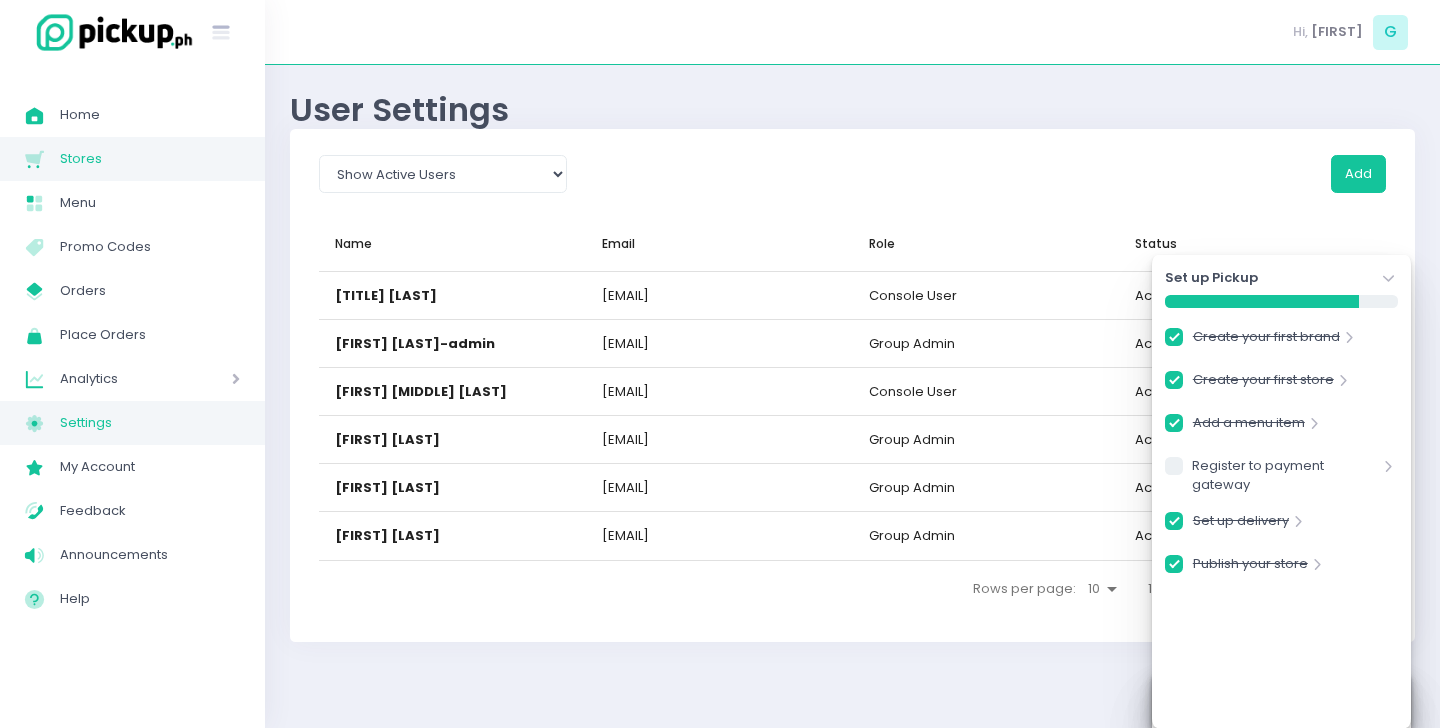 click on "Stores" at bounding box center [150, 159] 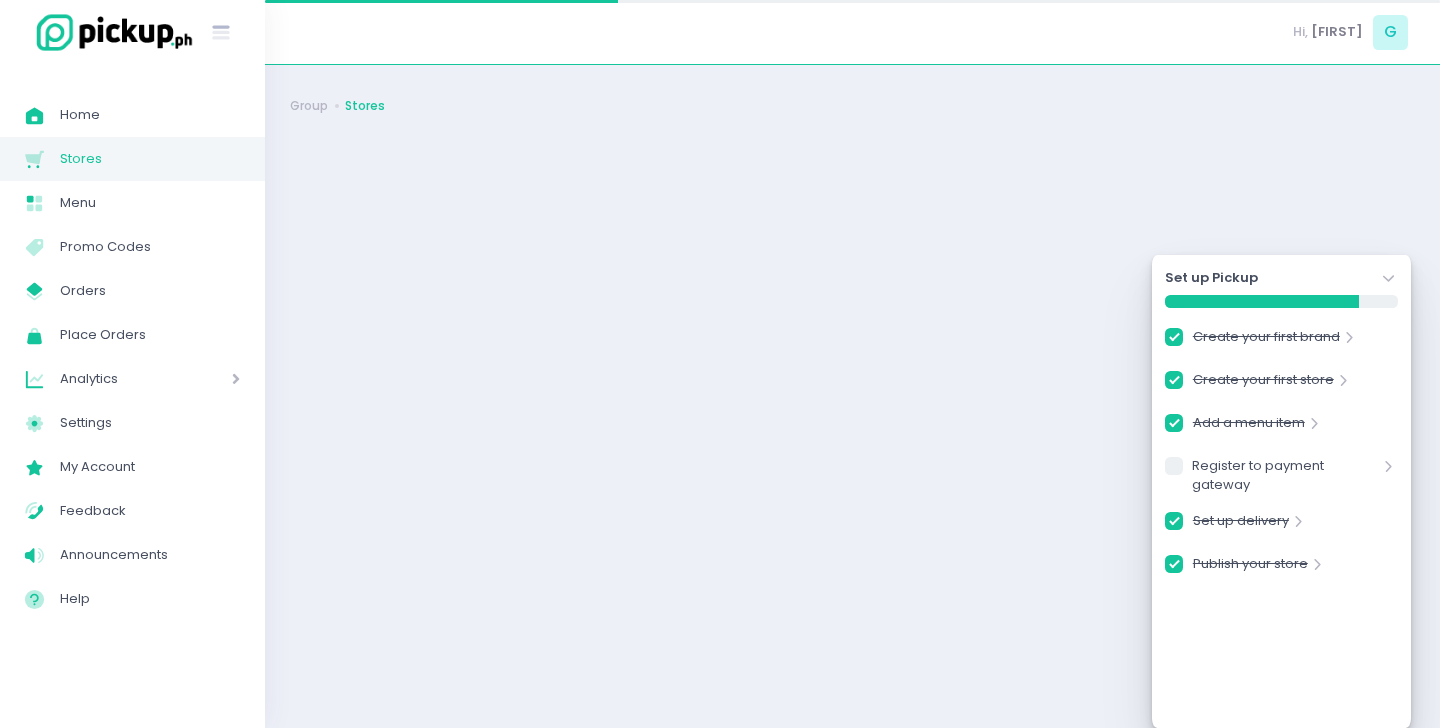 checkbox on "true" 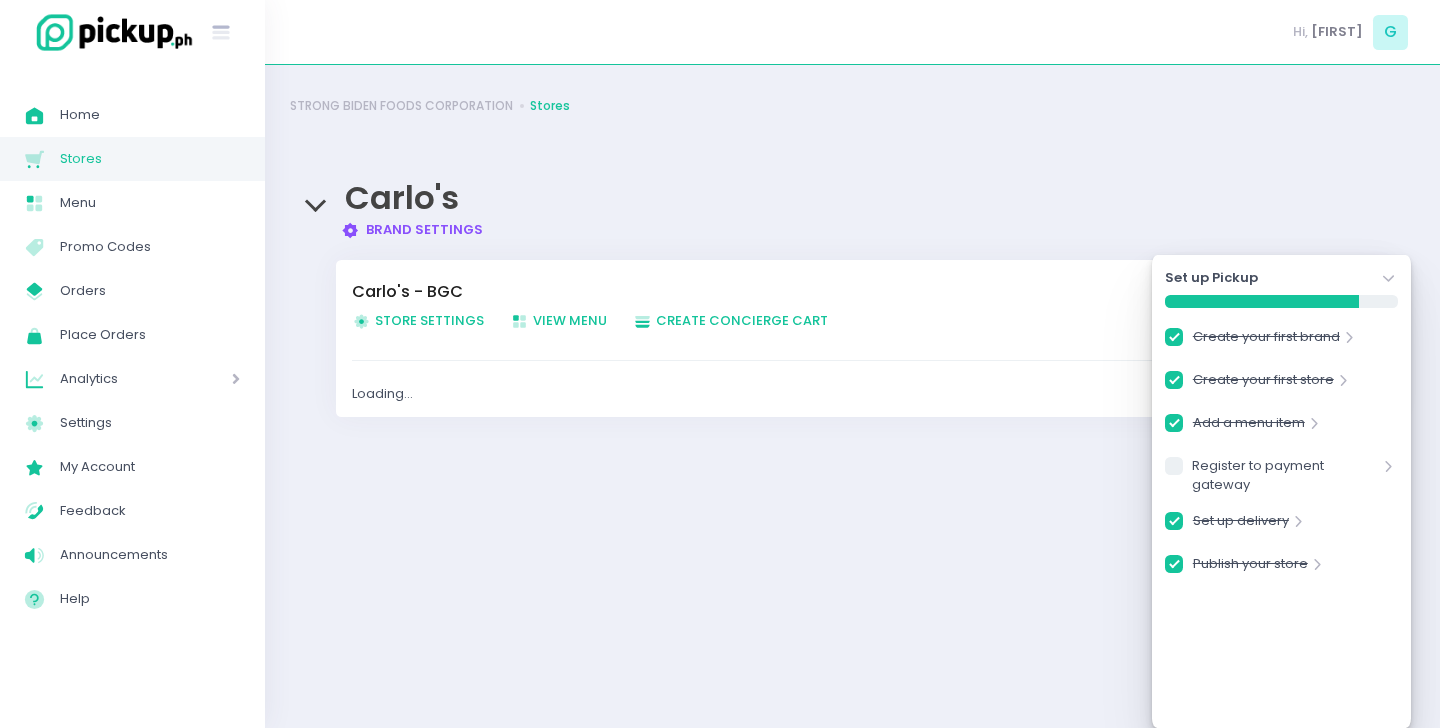 click on "Store Settings Created with Sketch. Store Settings" at bounding box center [418, 320] 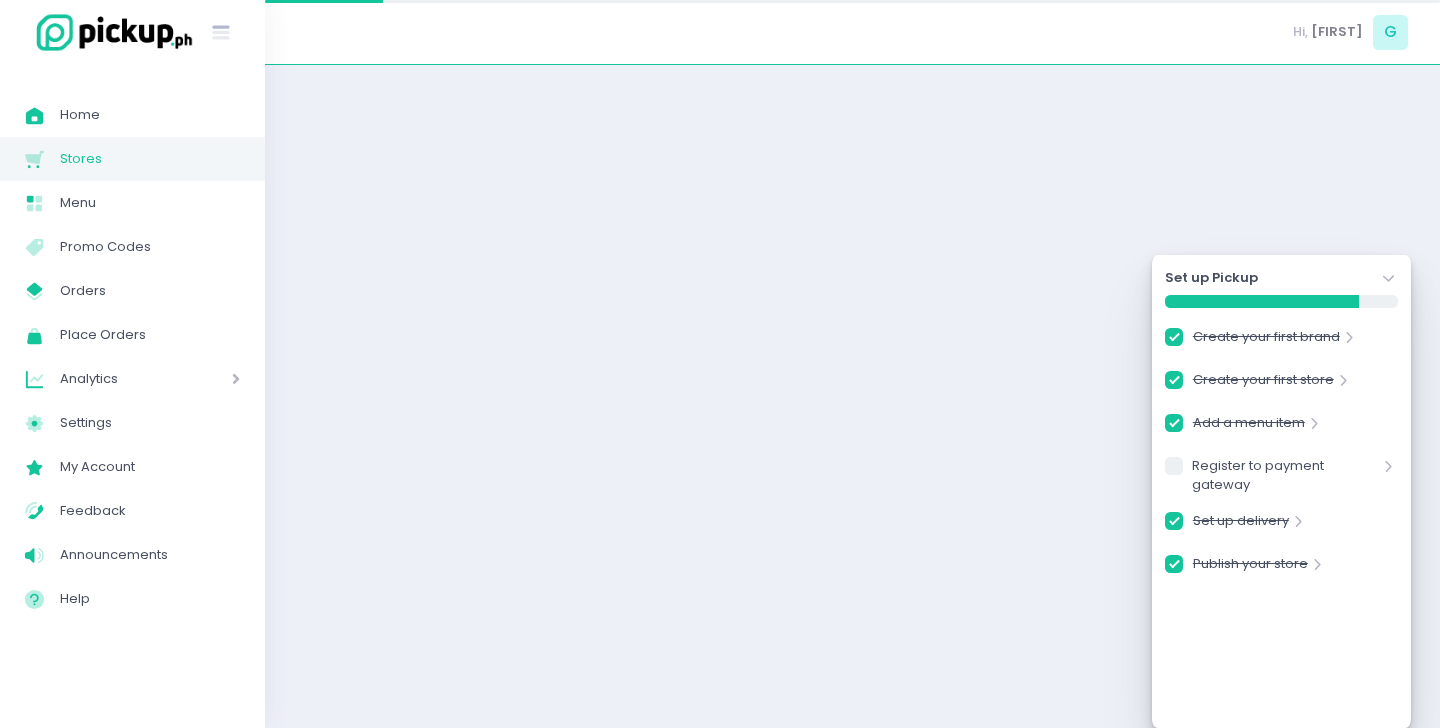 checkbox on "true" 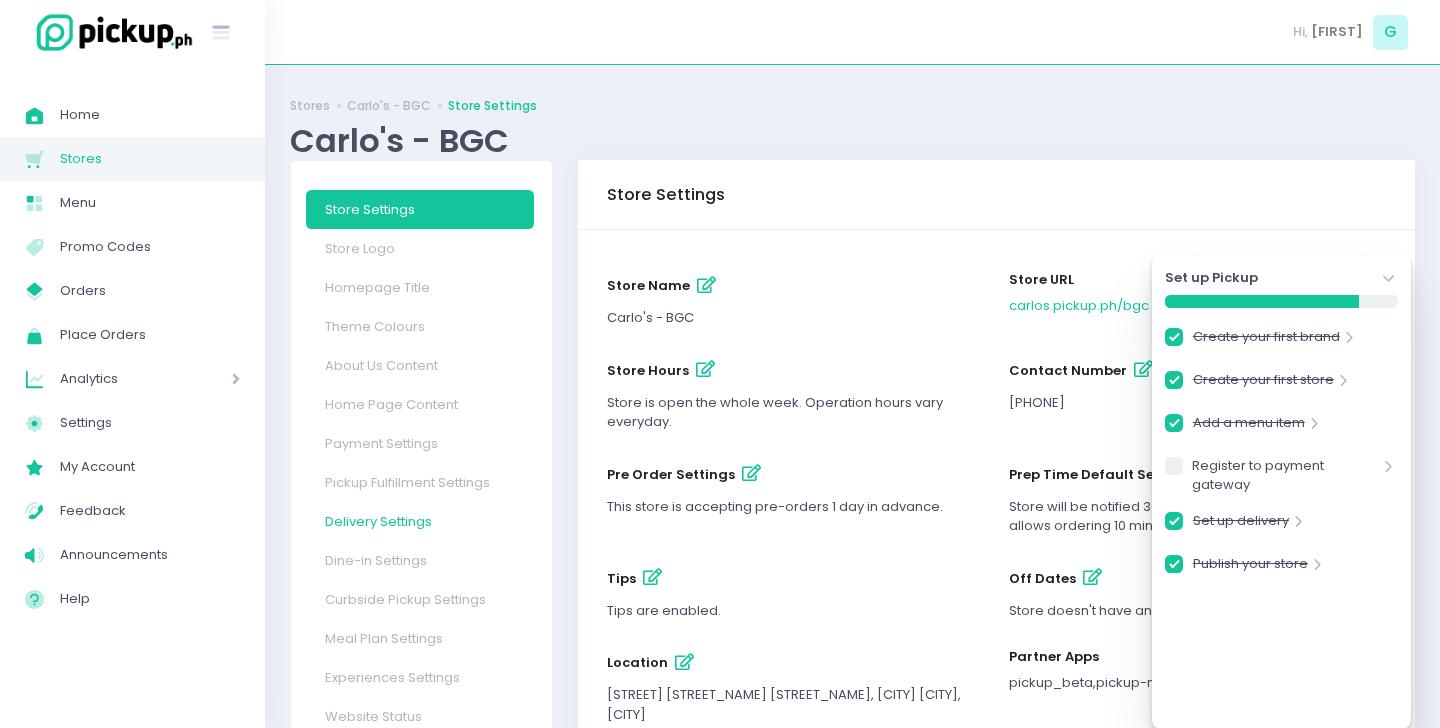 click on "Delivery Settings" at bounding box center [420, 521] 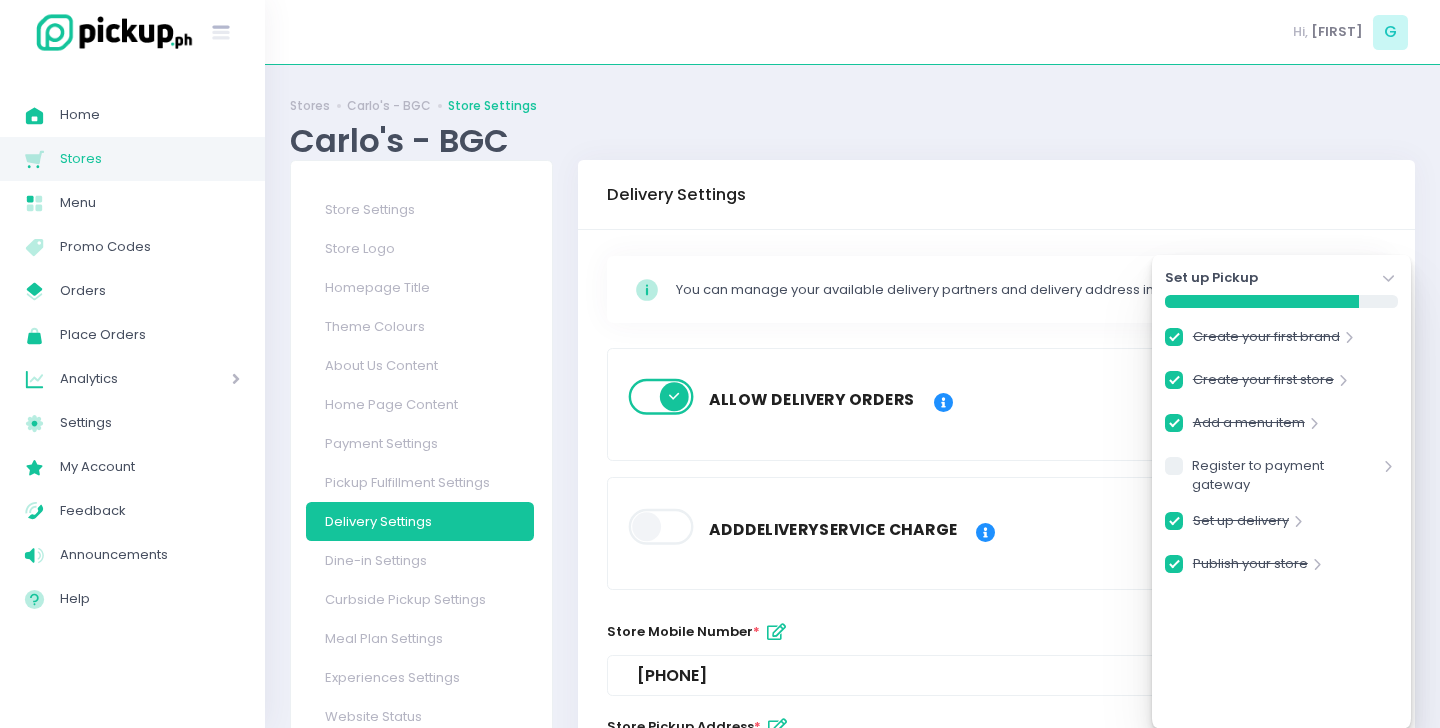 click at bounding box center [662, 397] 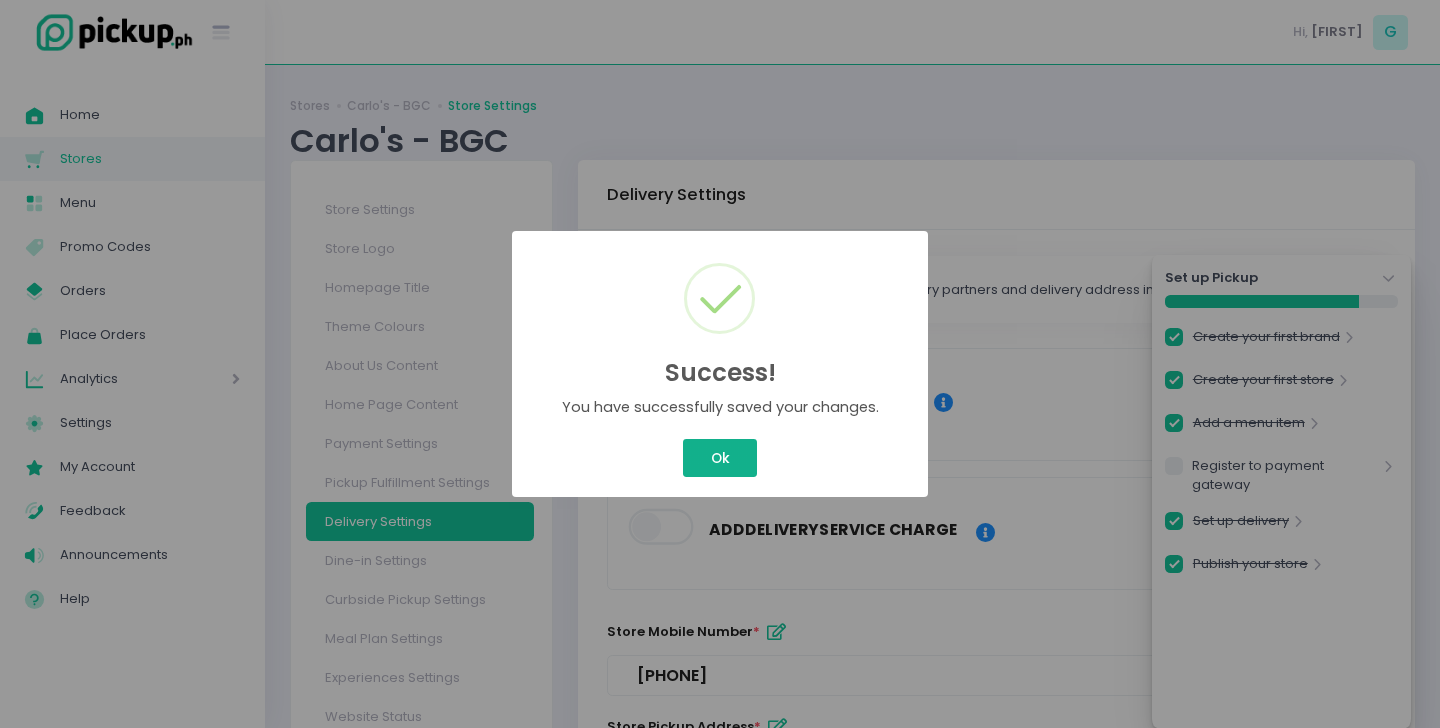 click on "Ok" at bounding box center (720, 458) 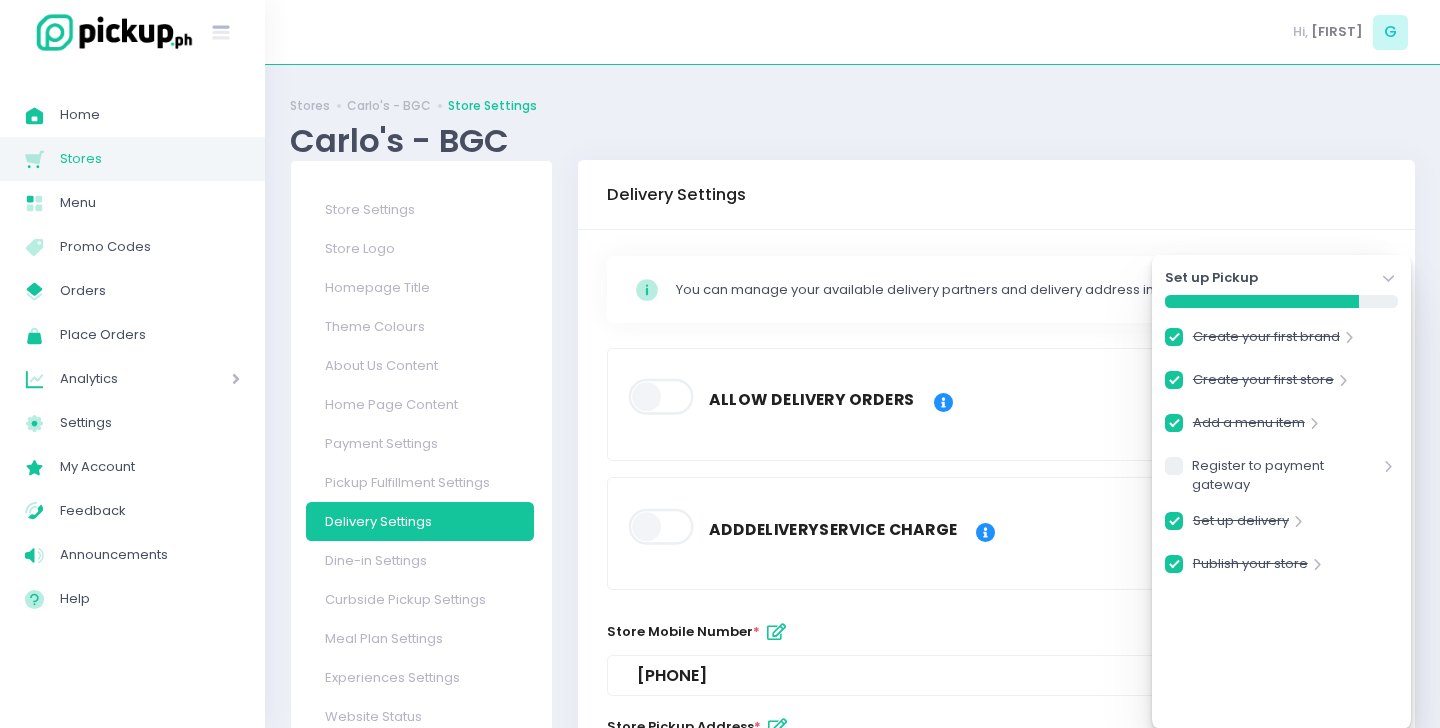 click on "Carlo's - BGC" at bounding box center [852, 140] 